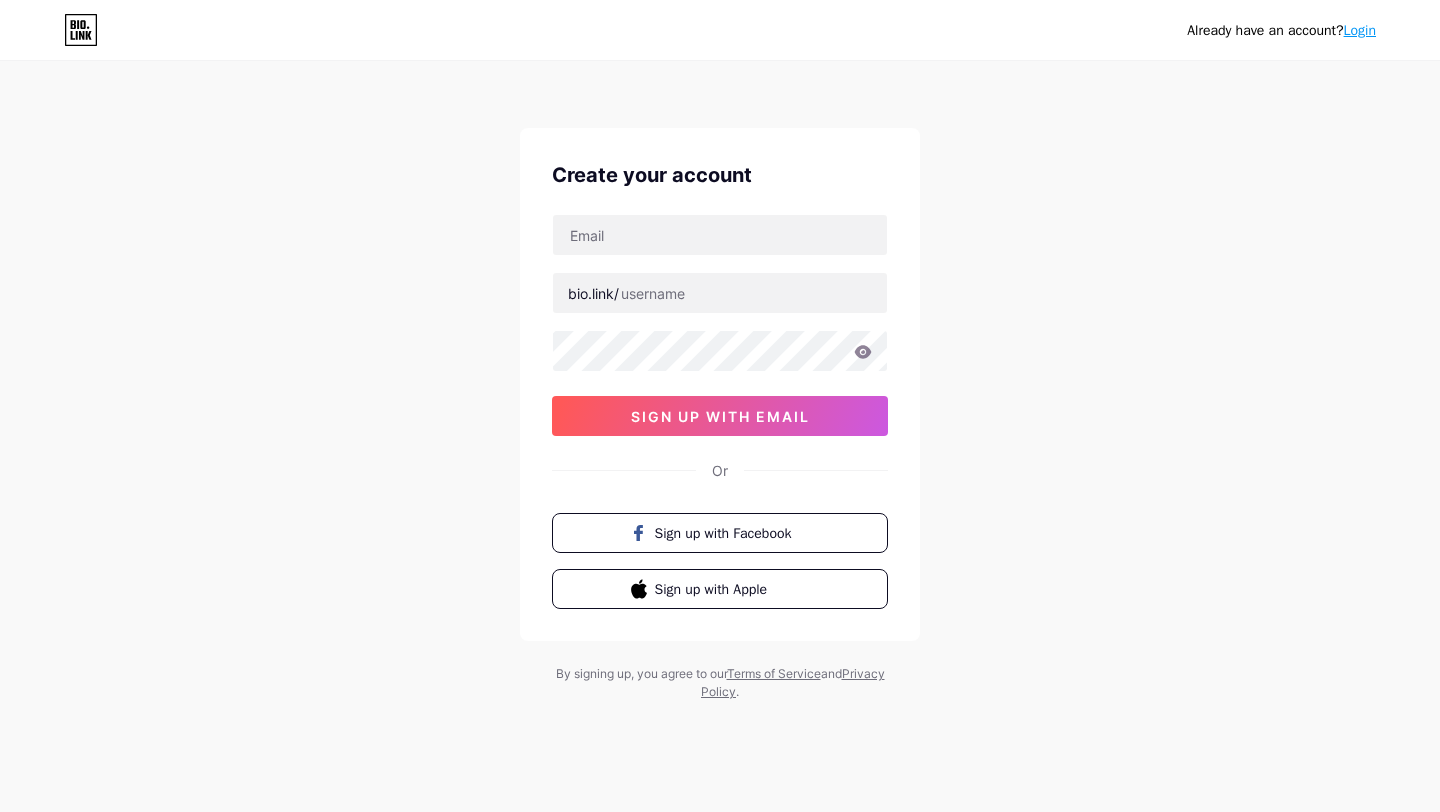 scroll, scrollTop: 0, scrollLeft: 0, axis: both 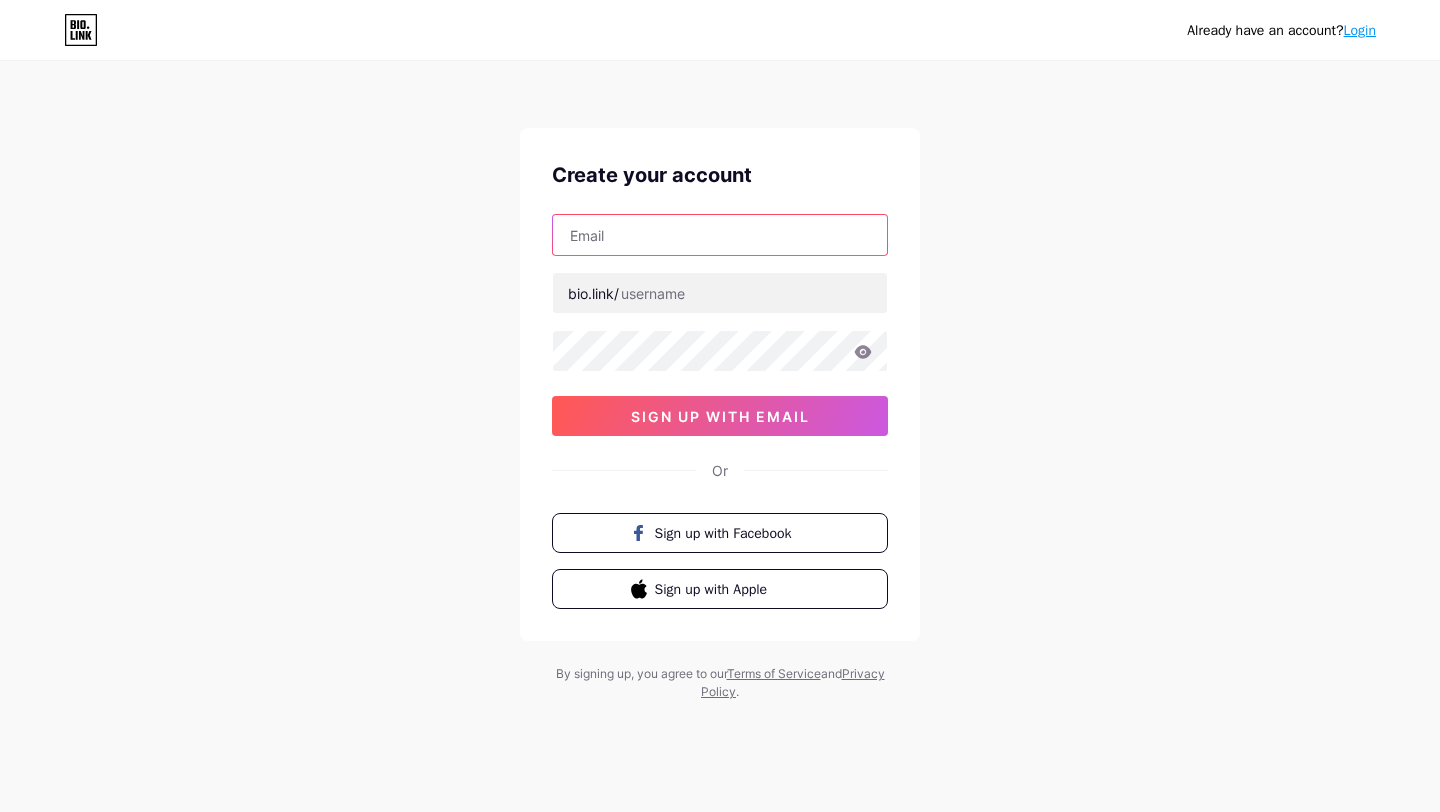 click at bounding box center [720, 235] 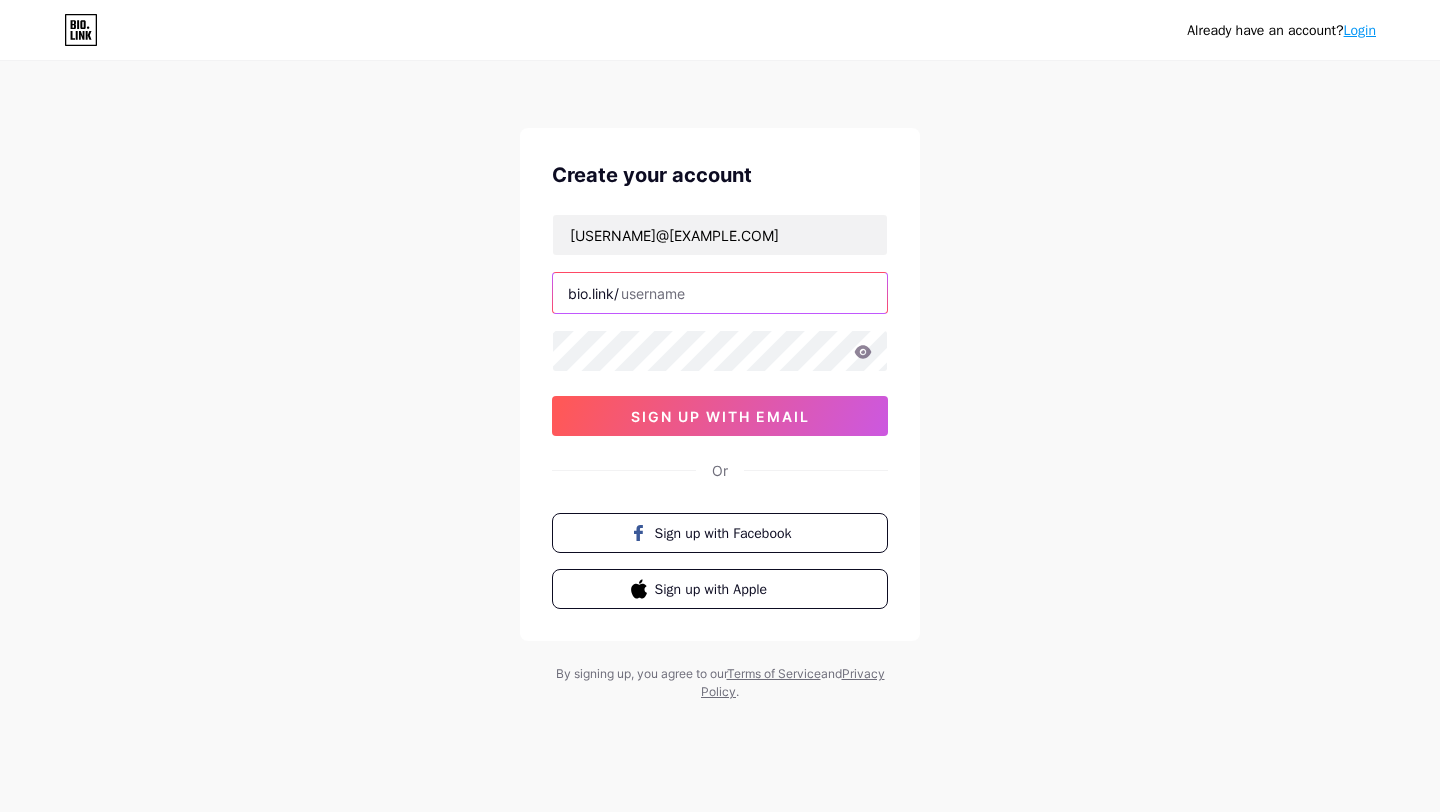 click at bounding box center [720, 293] 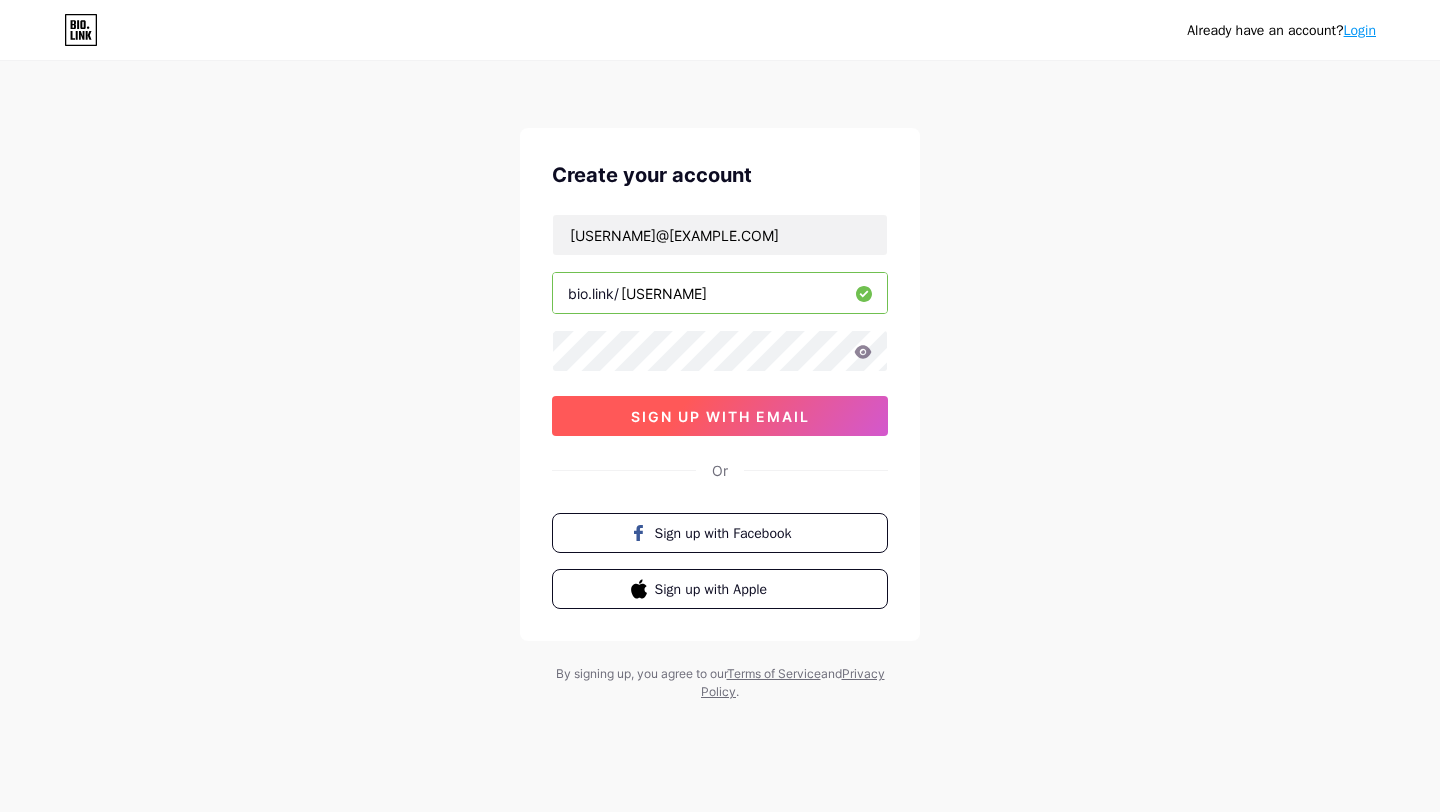 click on "sign up with email" at bounding box center (720, 416) 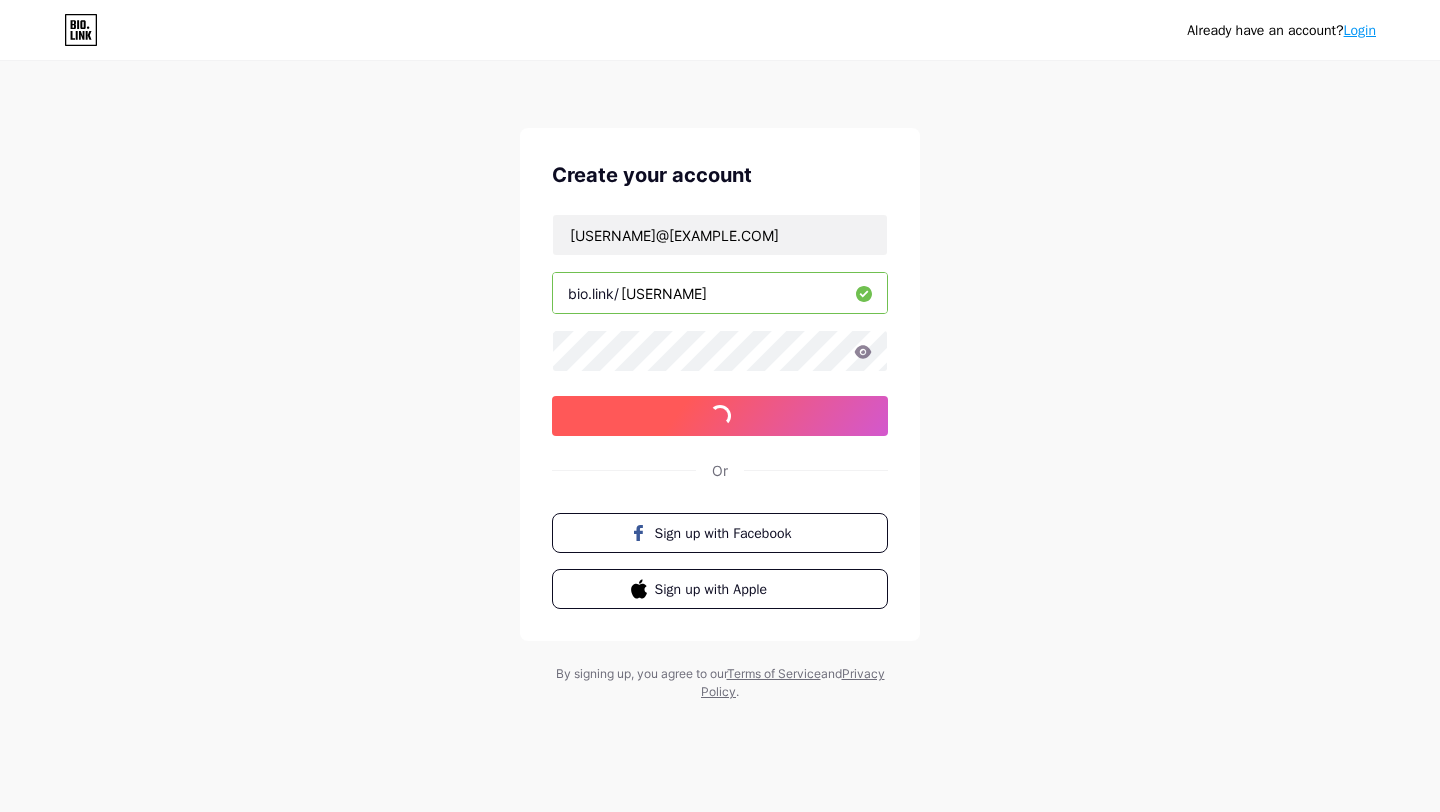 click on "sign up with email" at bounding box center (720, 416) 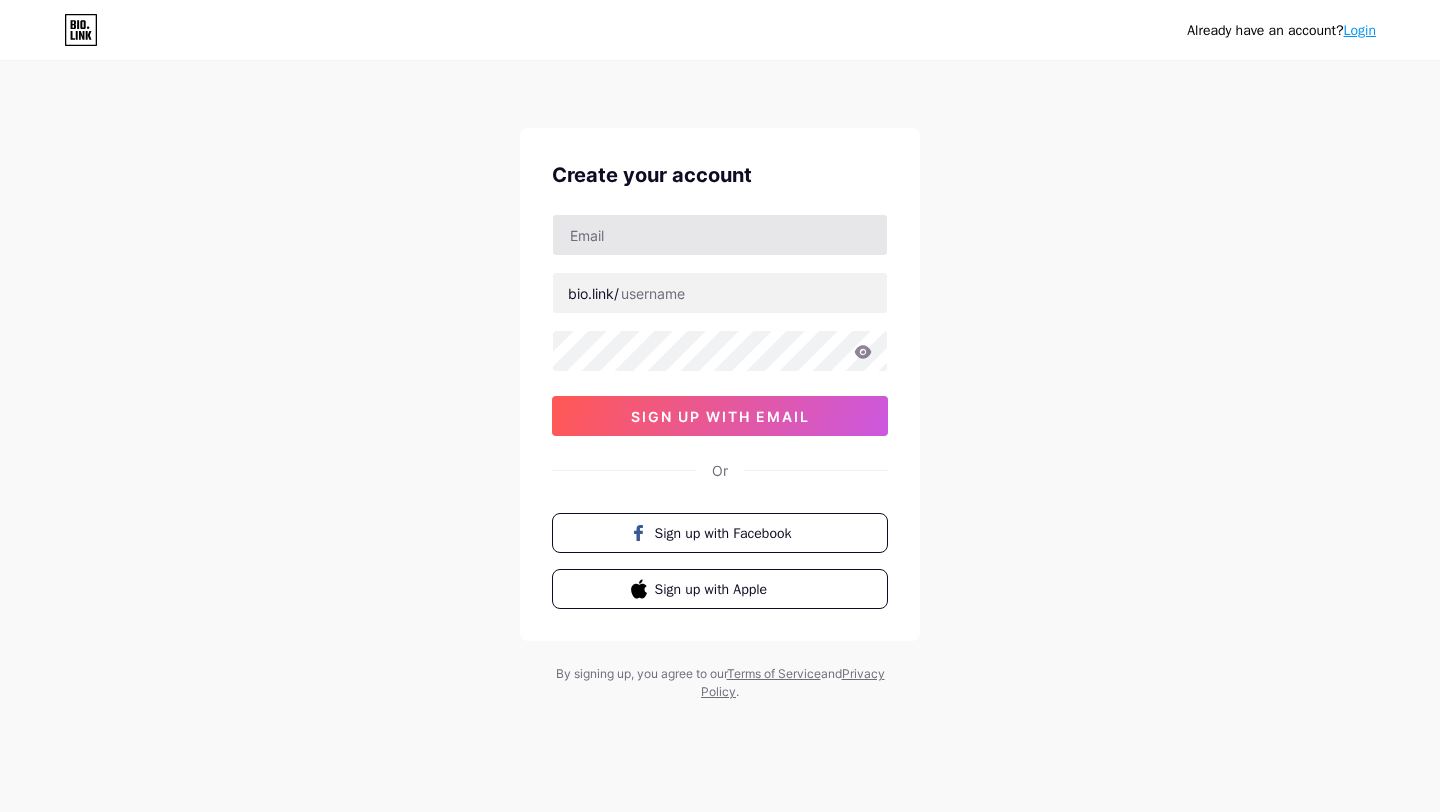 scroll, scrollTop: 0, scrollLeft: 0, axis: both 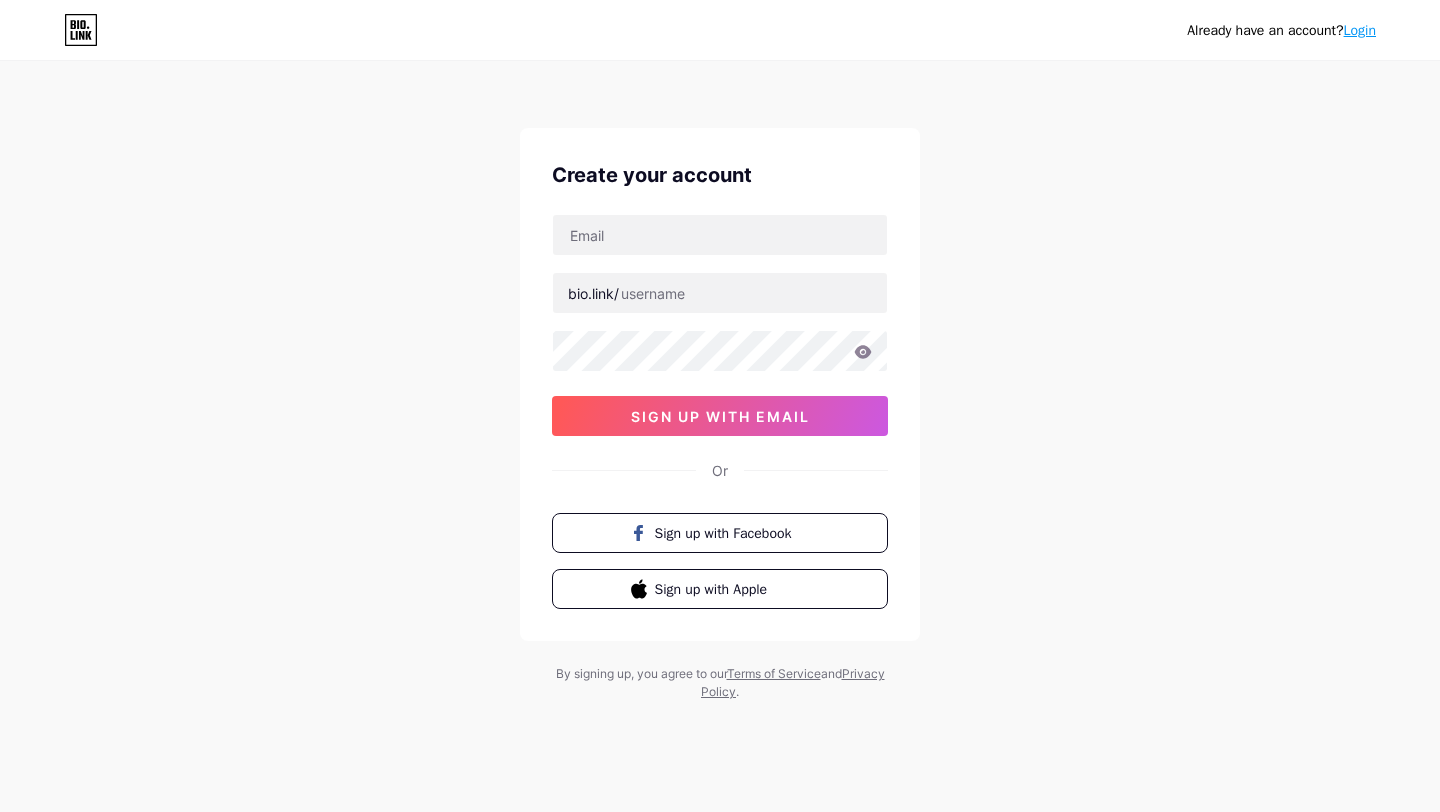 click at bounding box center [0, 0] 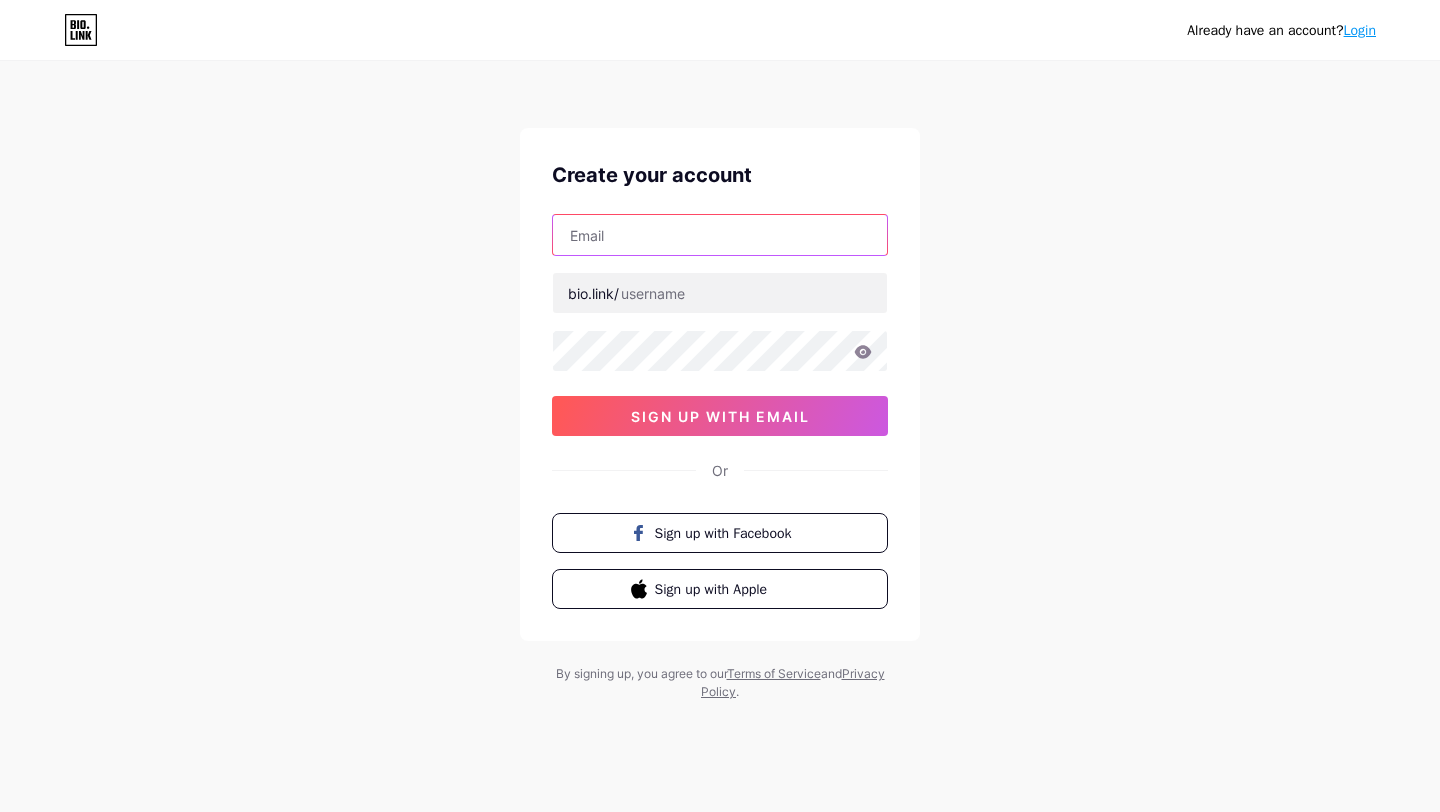 click at bounding box center [720, 235] 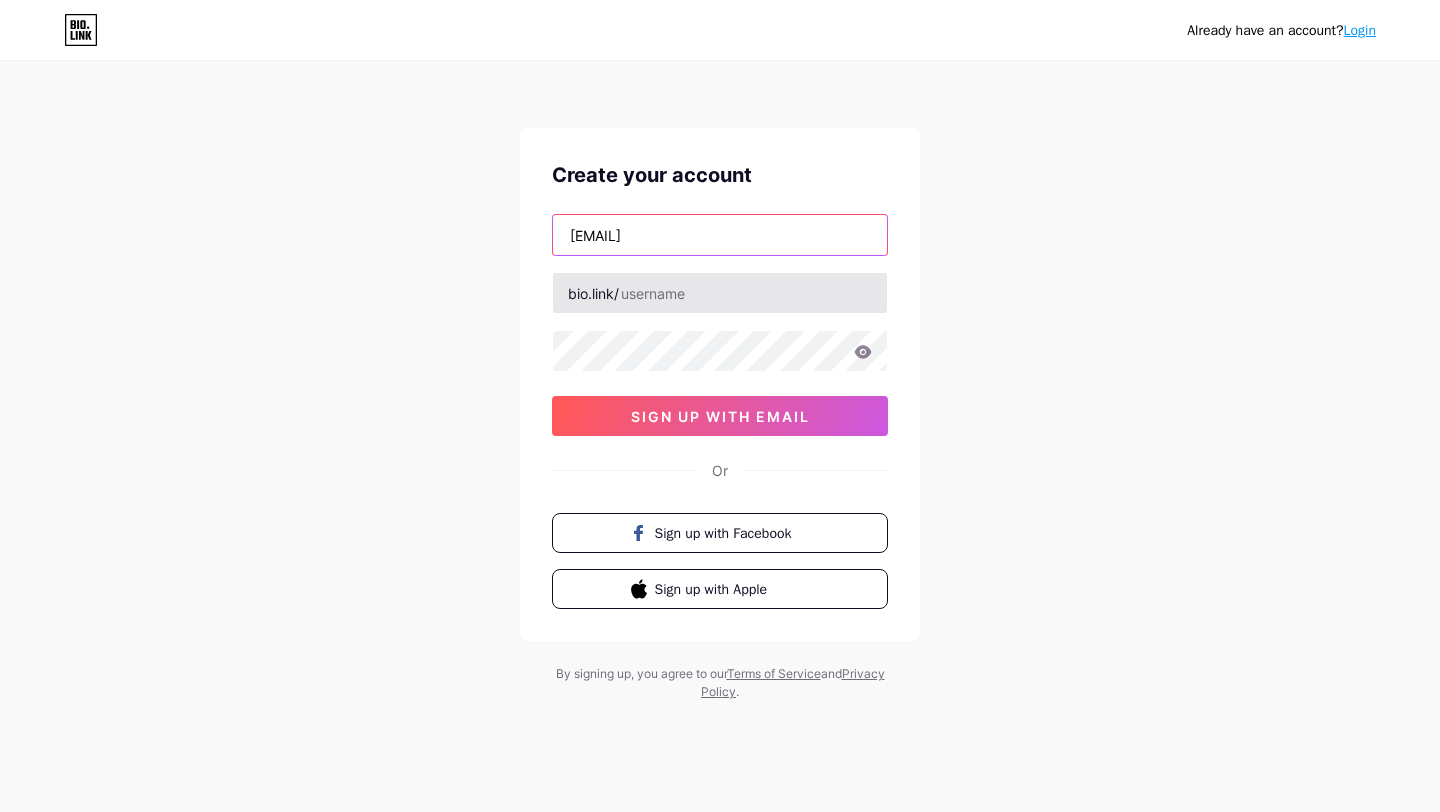 type on "[EMAIL]" 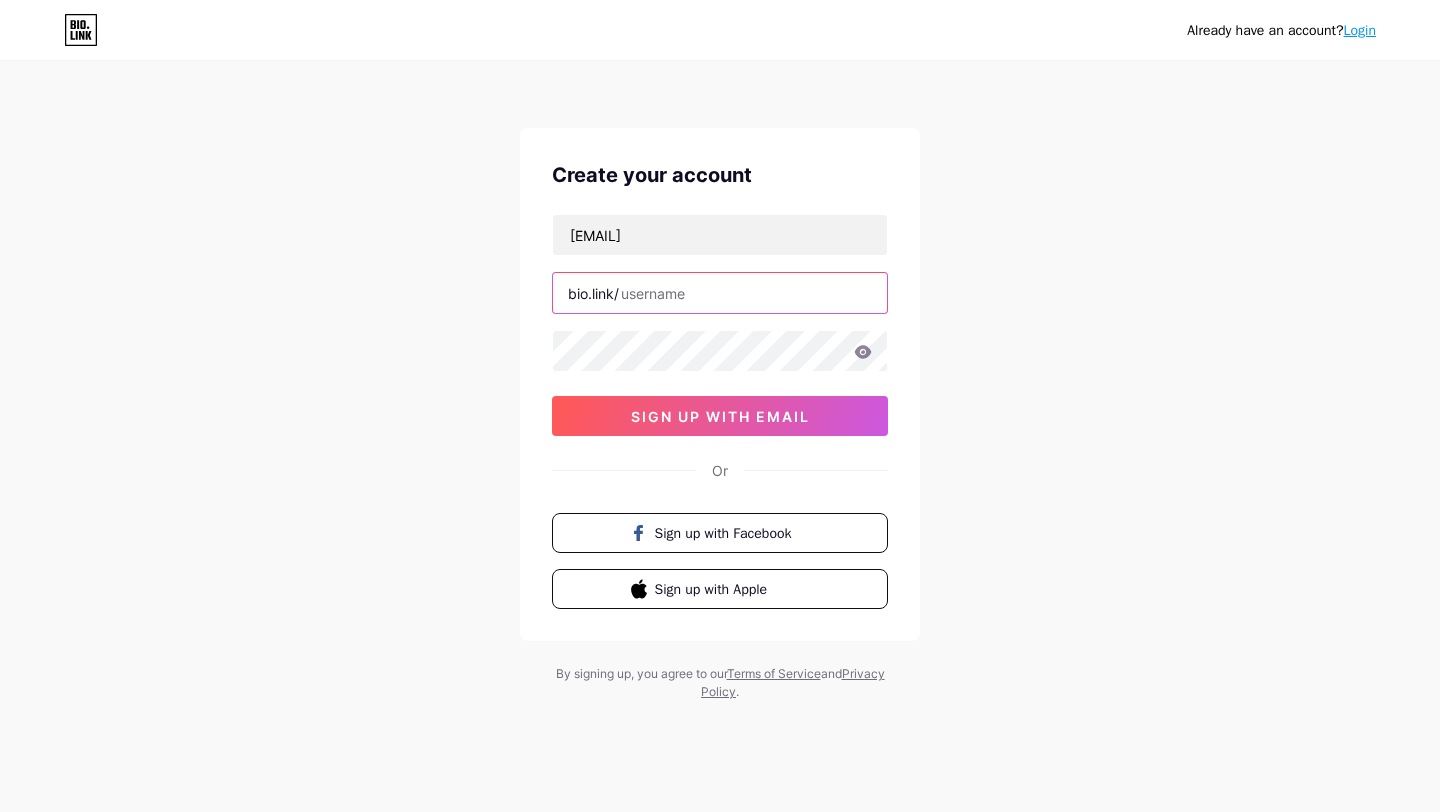 click at bounding box center [720, 293] 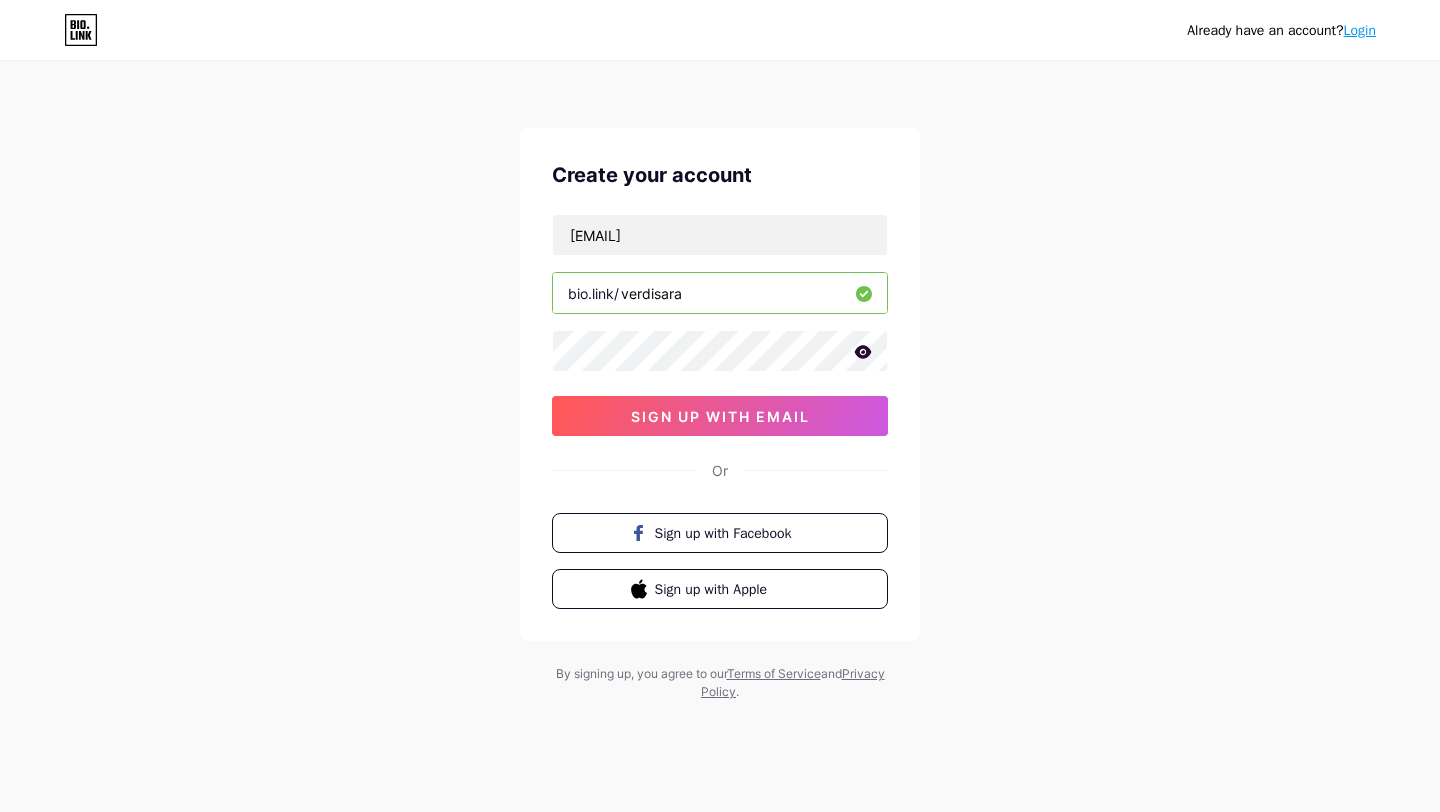 type on "verdisara" 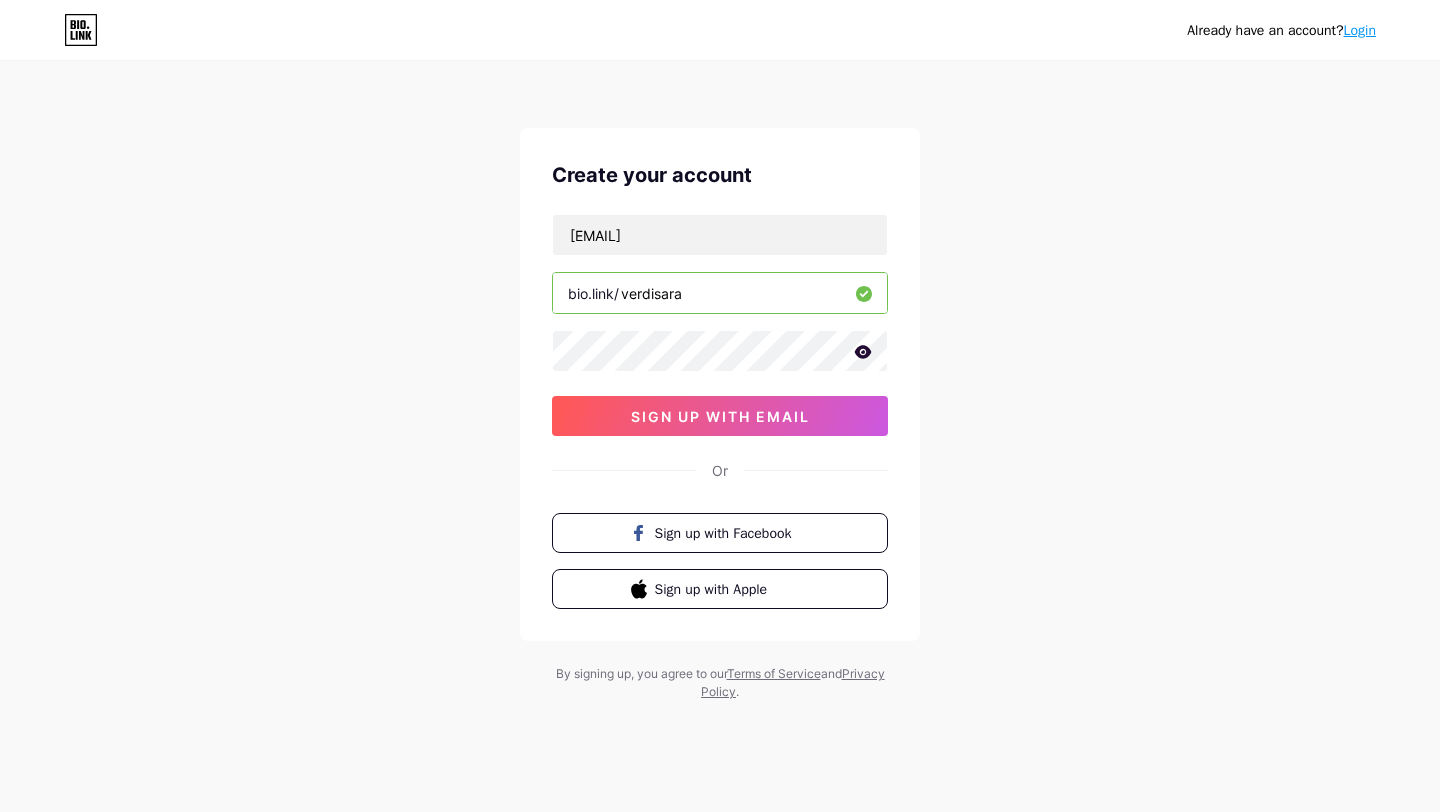 click on "Already have an account?  Login   Create your account     [EMAIL]     bio.link/   [USERNAME]                     sign up with email         Or       Sign up with Facebook
Sign up with Apple
By signing up, you agree to our  Terms of Service  and  Privacy Policy ." at bounding box center (720, 382) 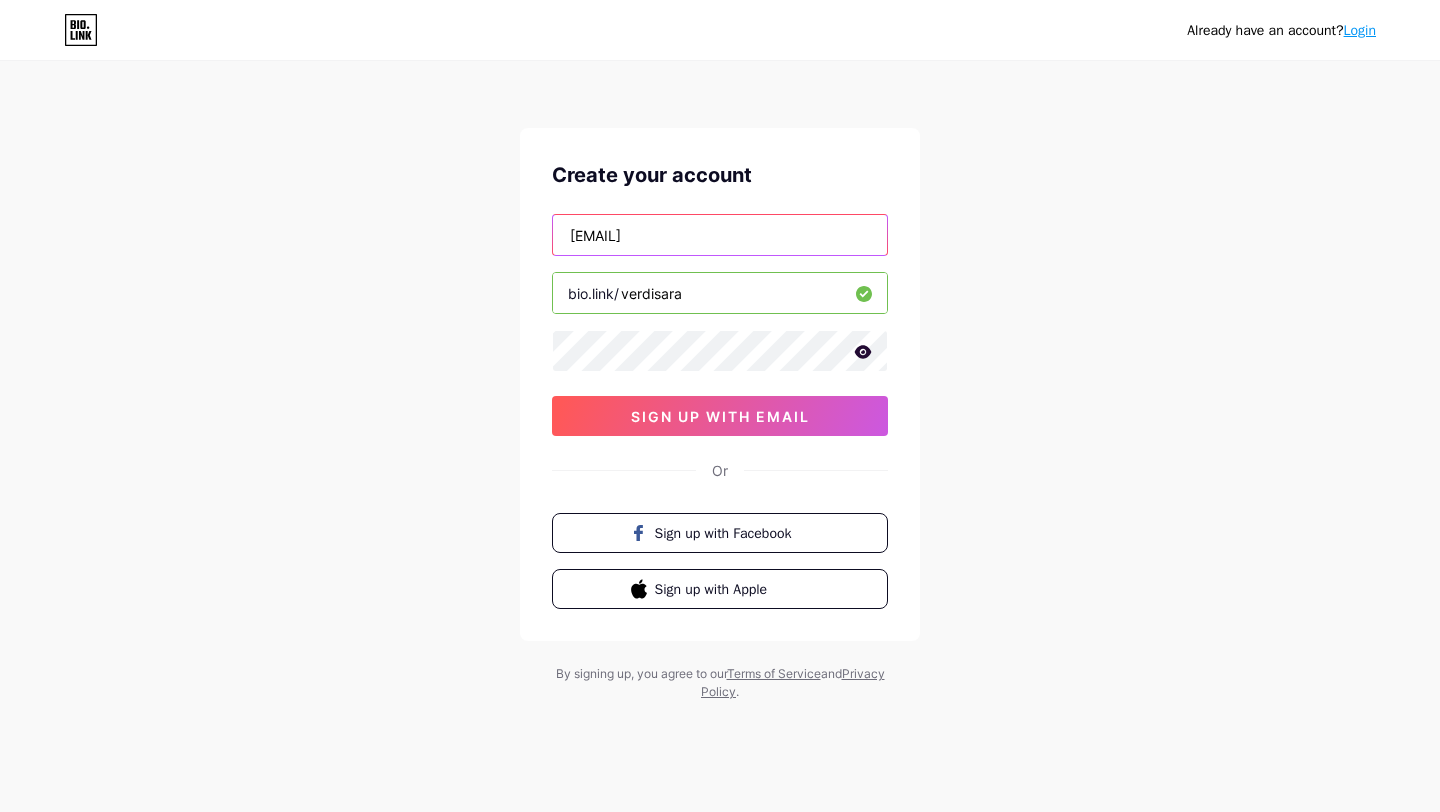 click on "[EMAIL]" at bounding box center [720, 235] 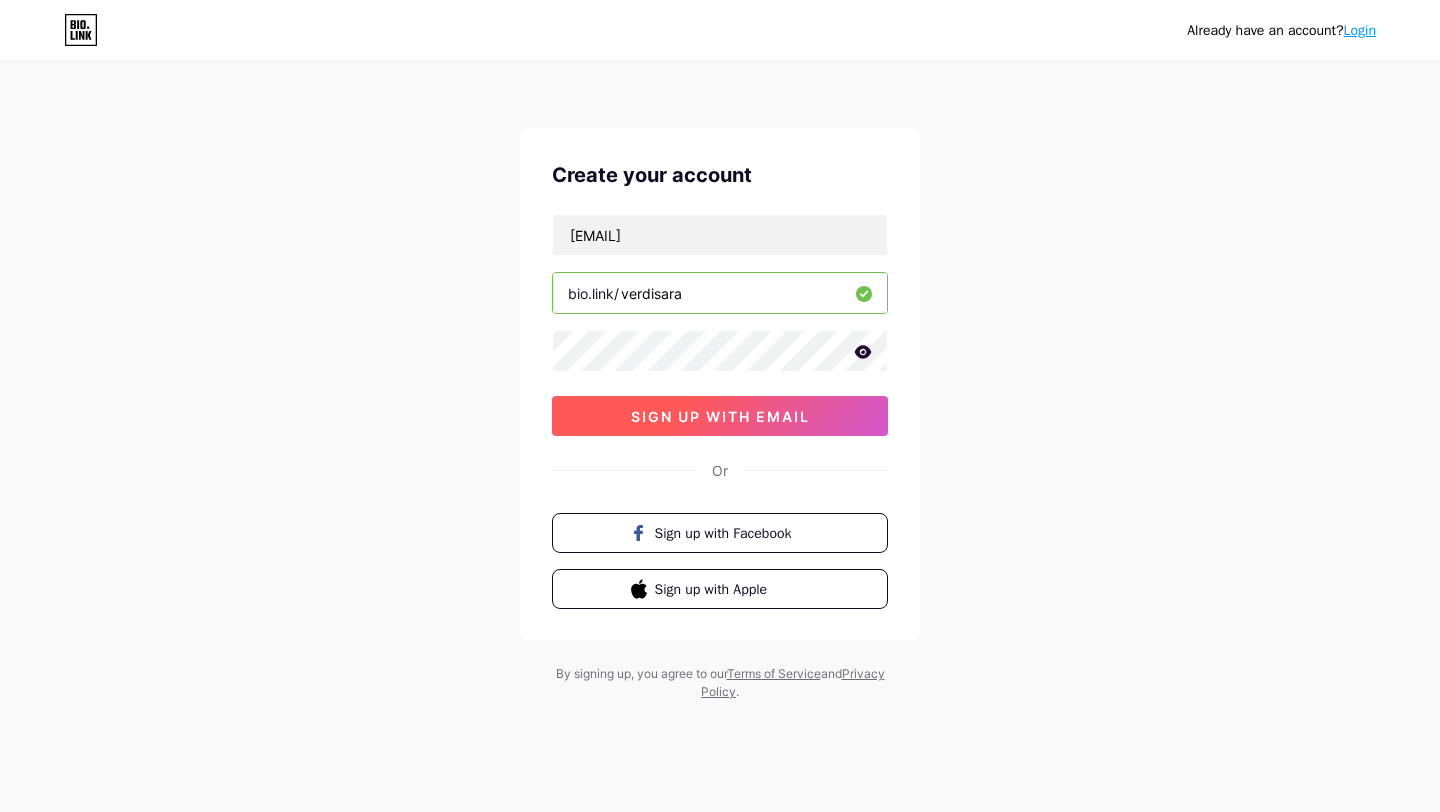 click on "sign up with email" at bounding box center [720, 416] 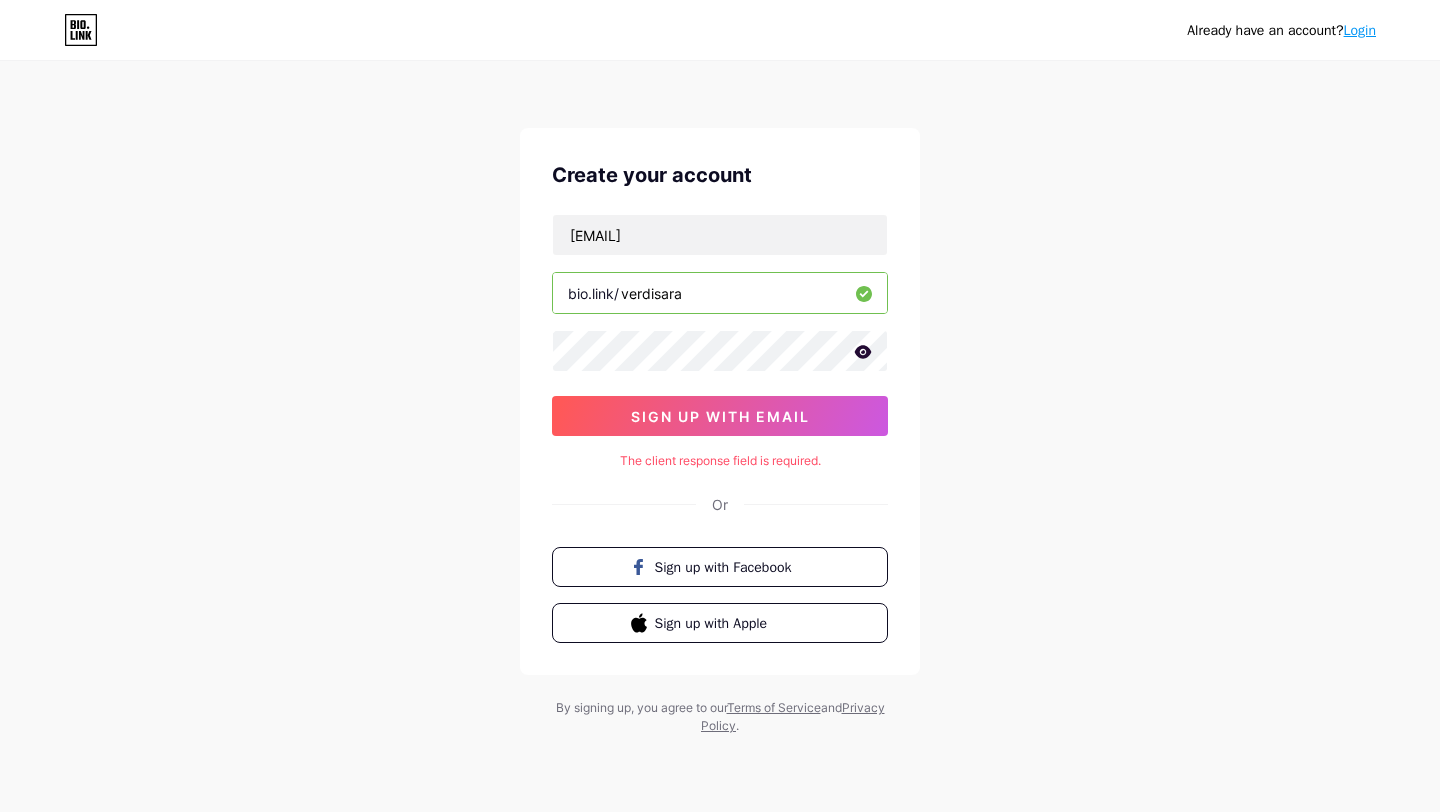 click on "Create your account     [EMAIL]     bio.link/   [USERNAME]                     sign up with email     The client response field is required.     Or       Sign up with Facebook
Sign up with Apple" at bounding box center (720, 401) 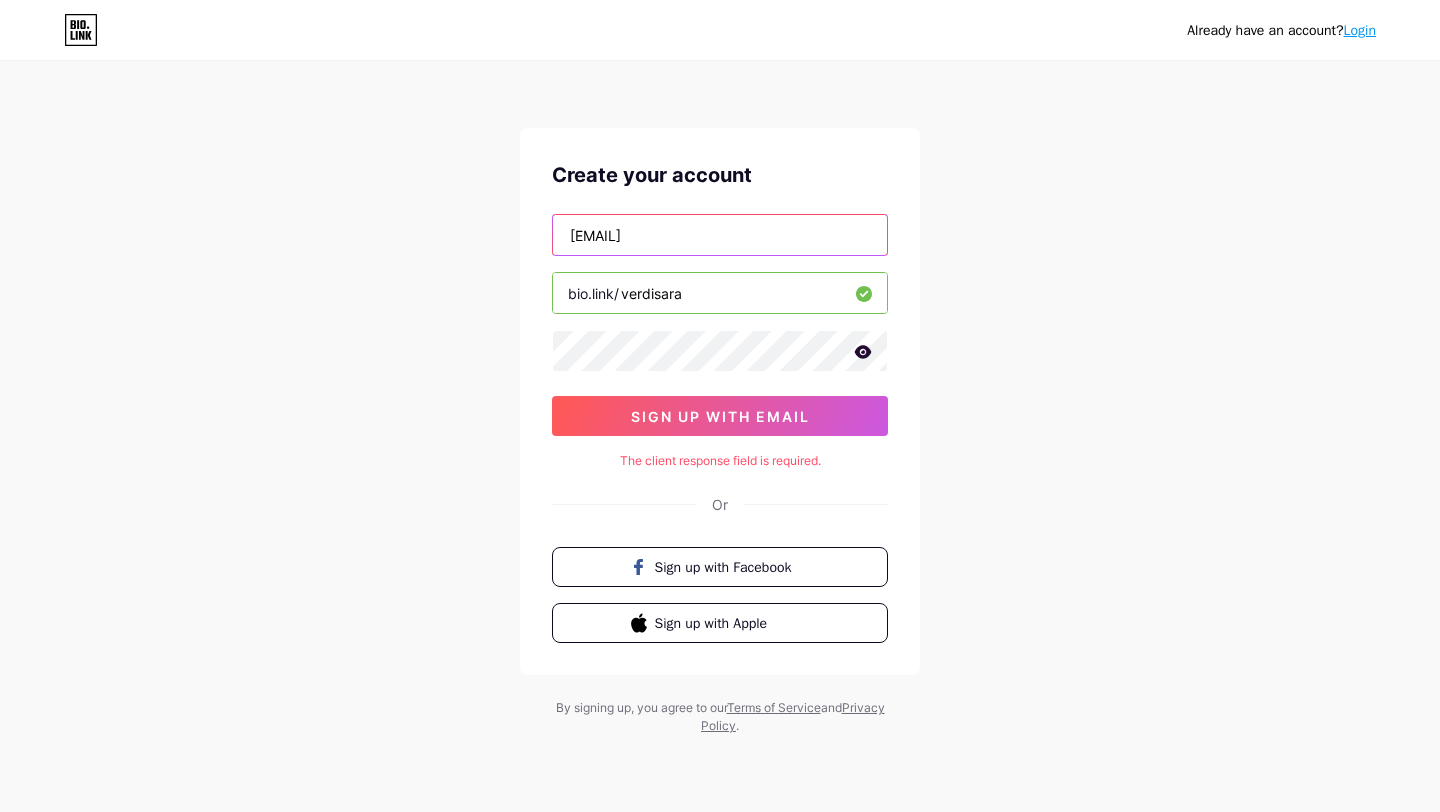 click on "[EMAIL]" at bounding box center [720, 235] 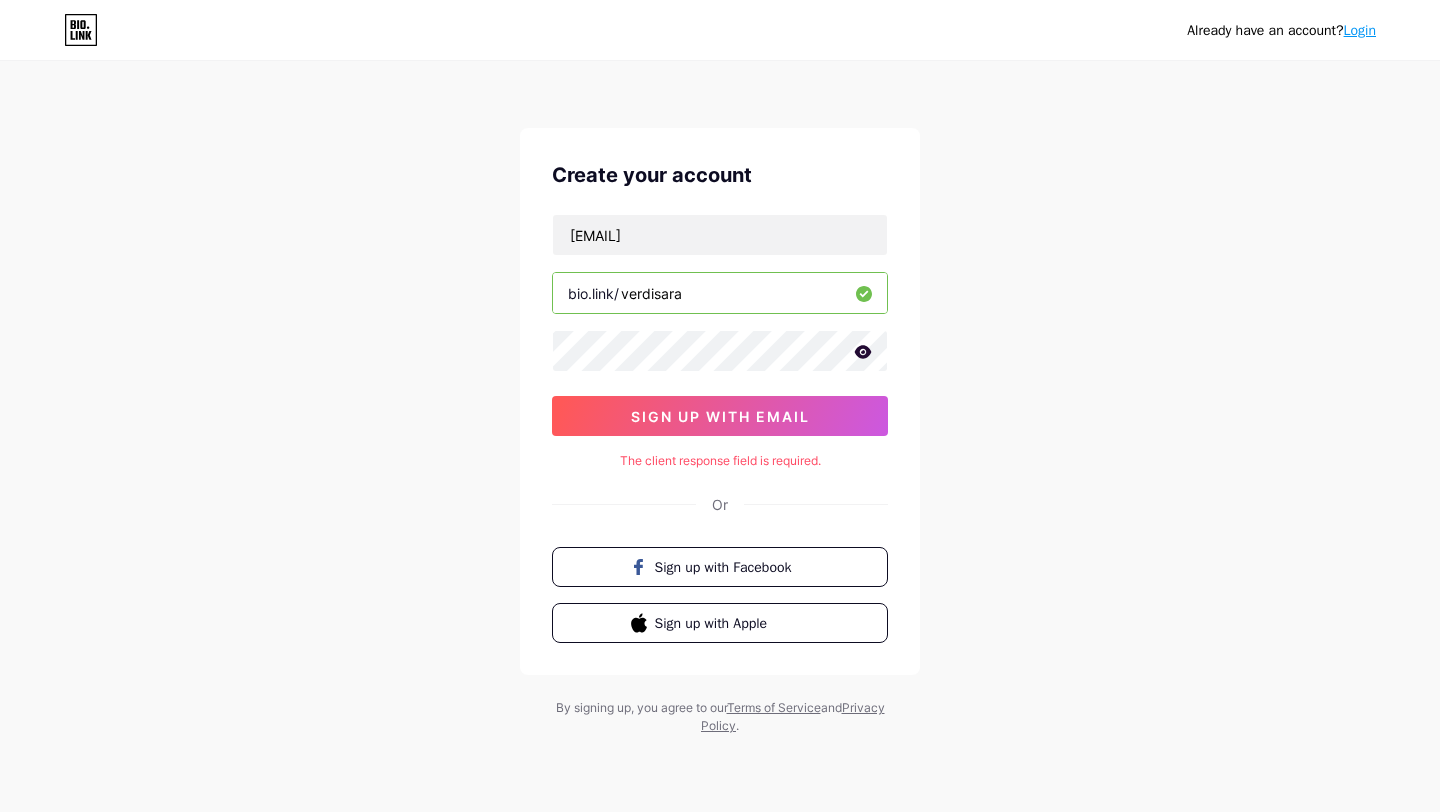 click on "The client response field is required." at bounding box center [720, 461] 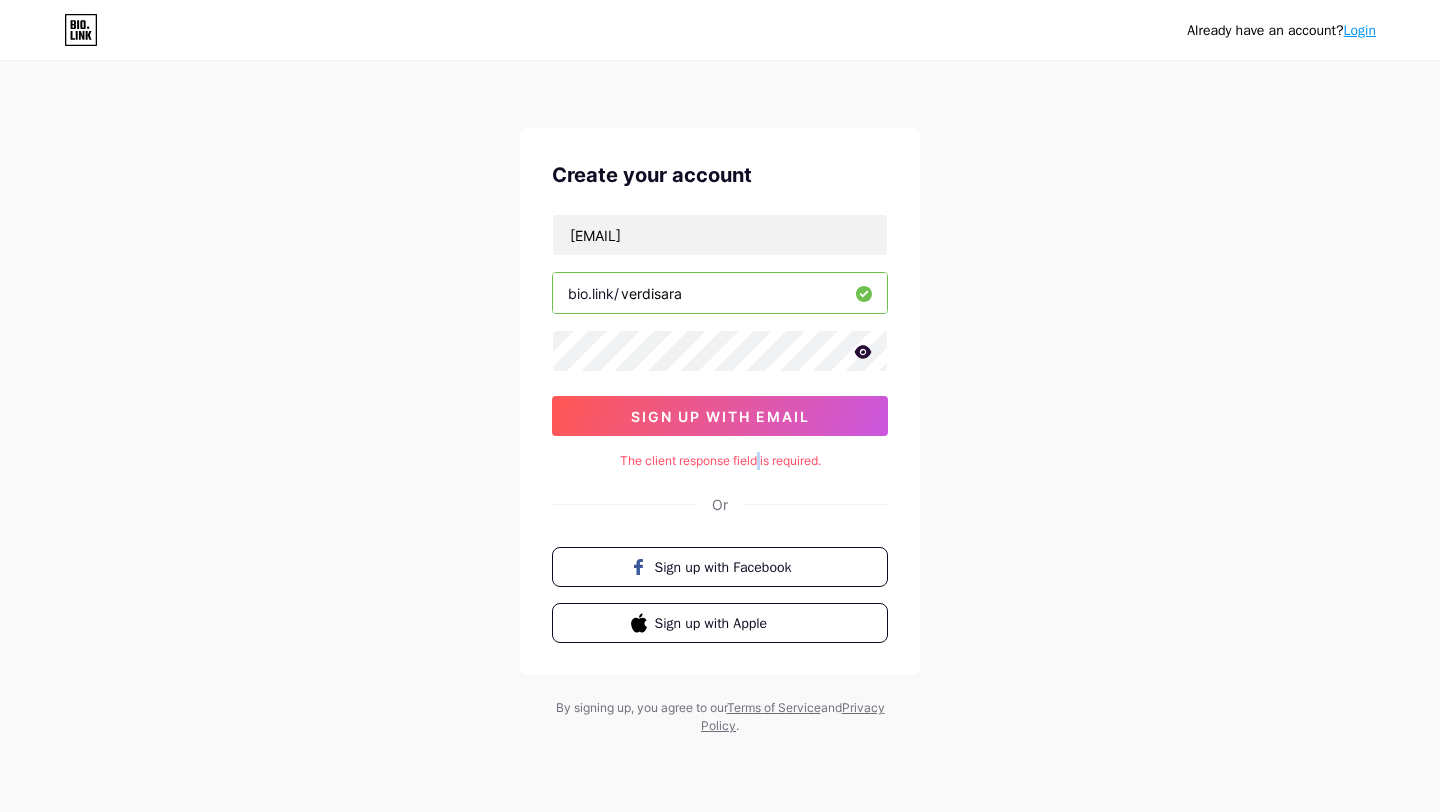 click on "The client response field is required." at bounding box center [720, 461] 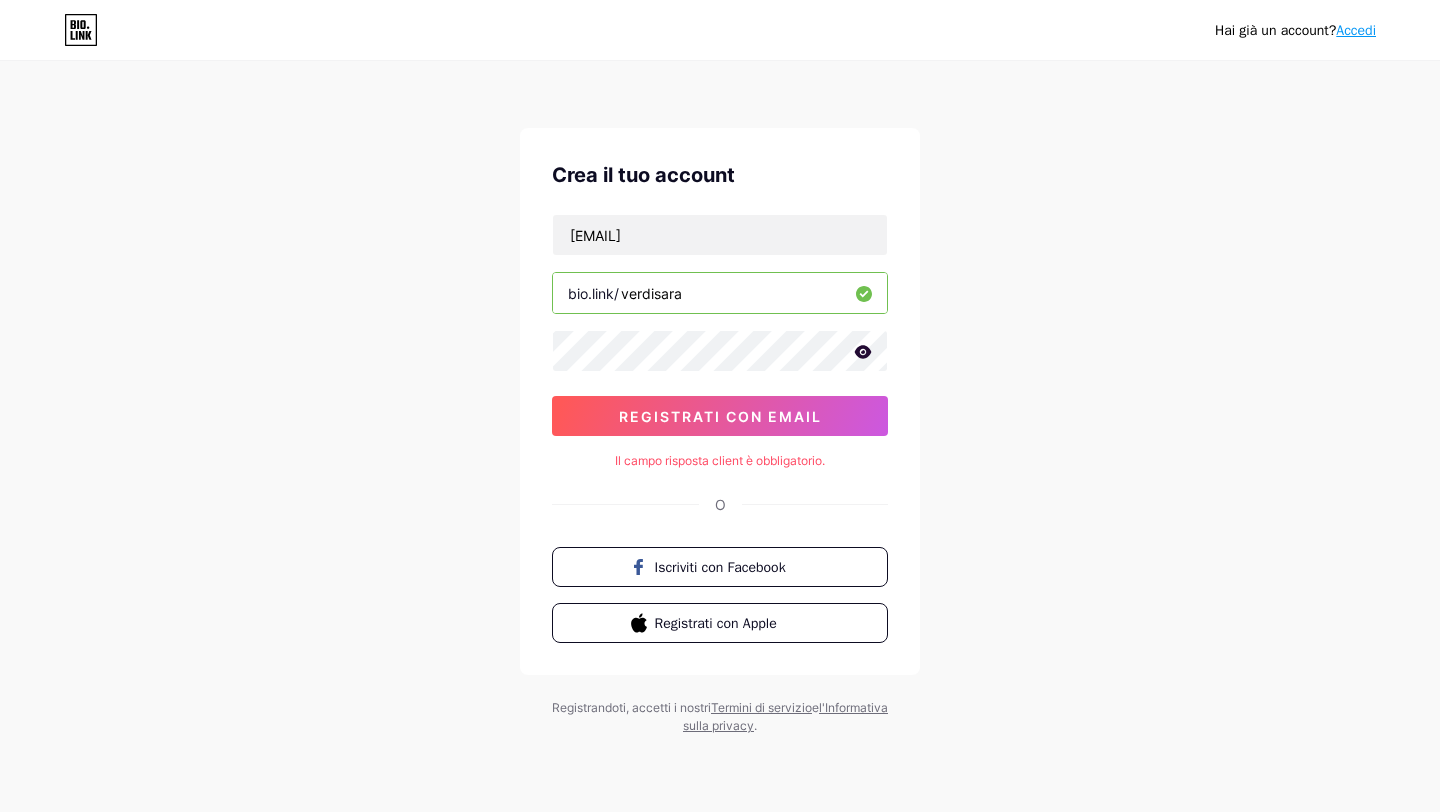 click on "Hai già un account?  Accedi   Crea il tuo account     [EMAIL]     bio.link/   [USERNAME]                     registrati con email     Il campo risposta client è obbligatorio.     O       Iscriviti con Facebook
Registrati con Apple
Registrandoti, accetti i nostri  Termini di servizio  e  l'Informativa sulla privacy  ." at bounding box center (720, 399) 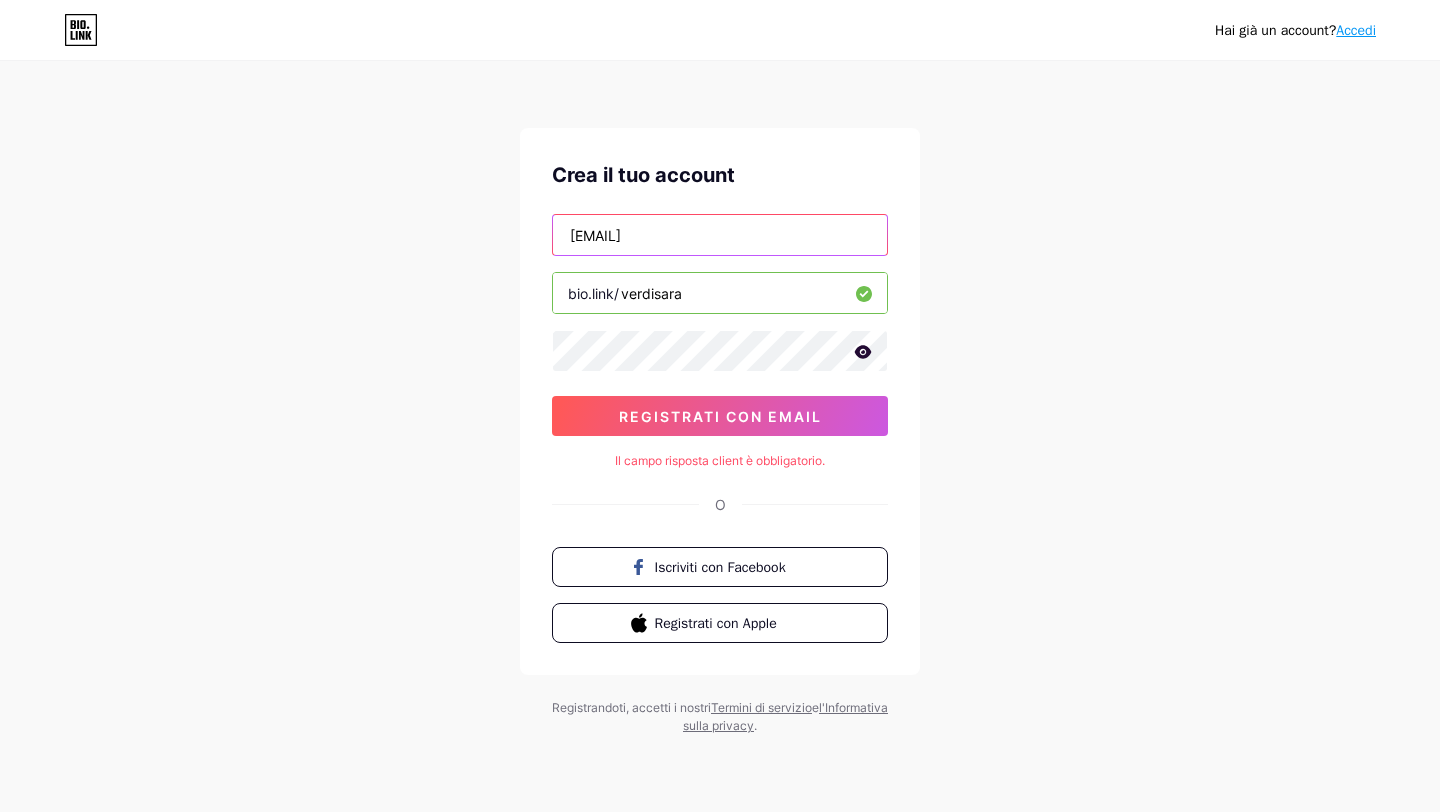 click on "[EMAIL]" at bounding box center (720, 235) 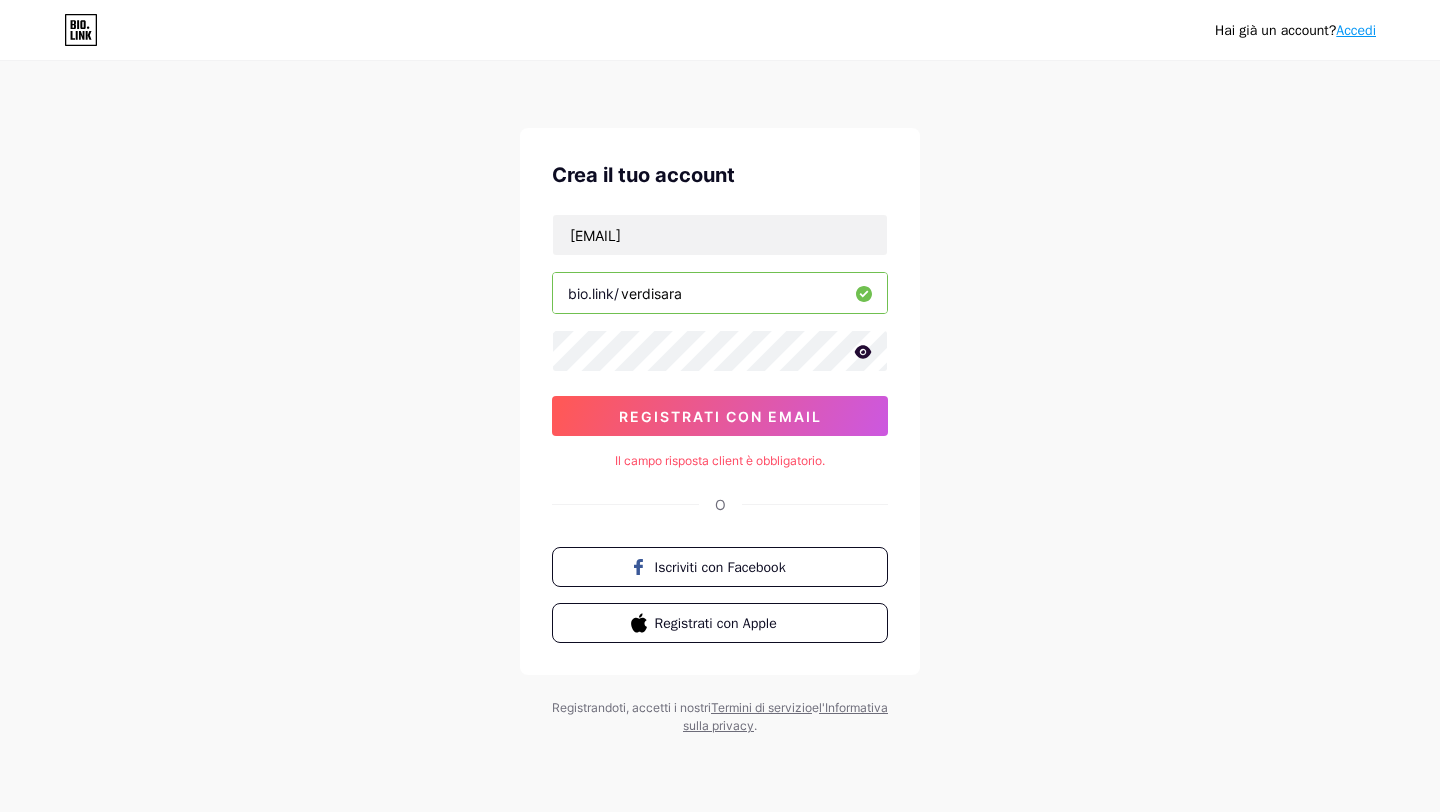 click at bounding box center [0, 0] 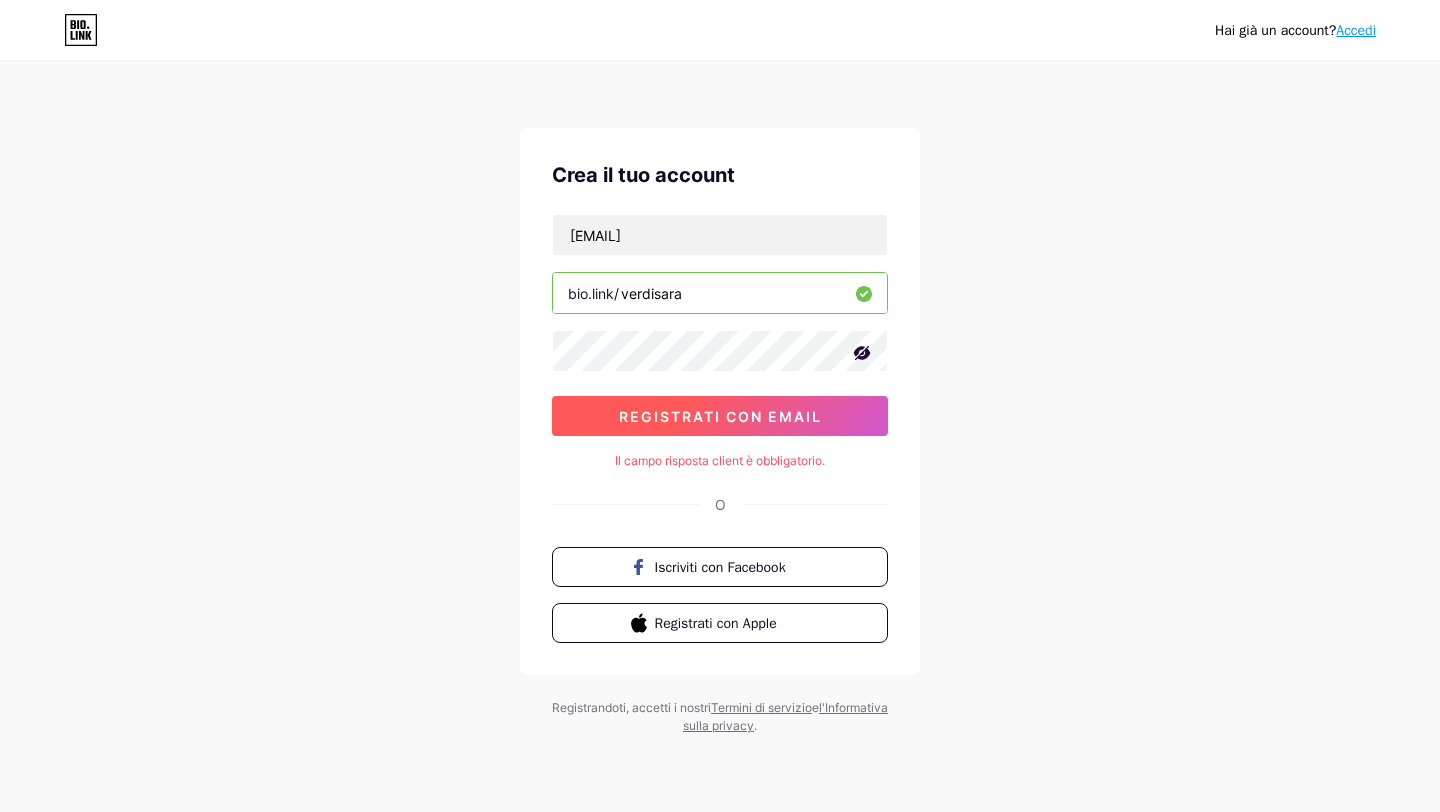 click on "registrati con email" at bounding box center [720, 416] 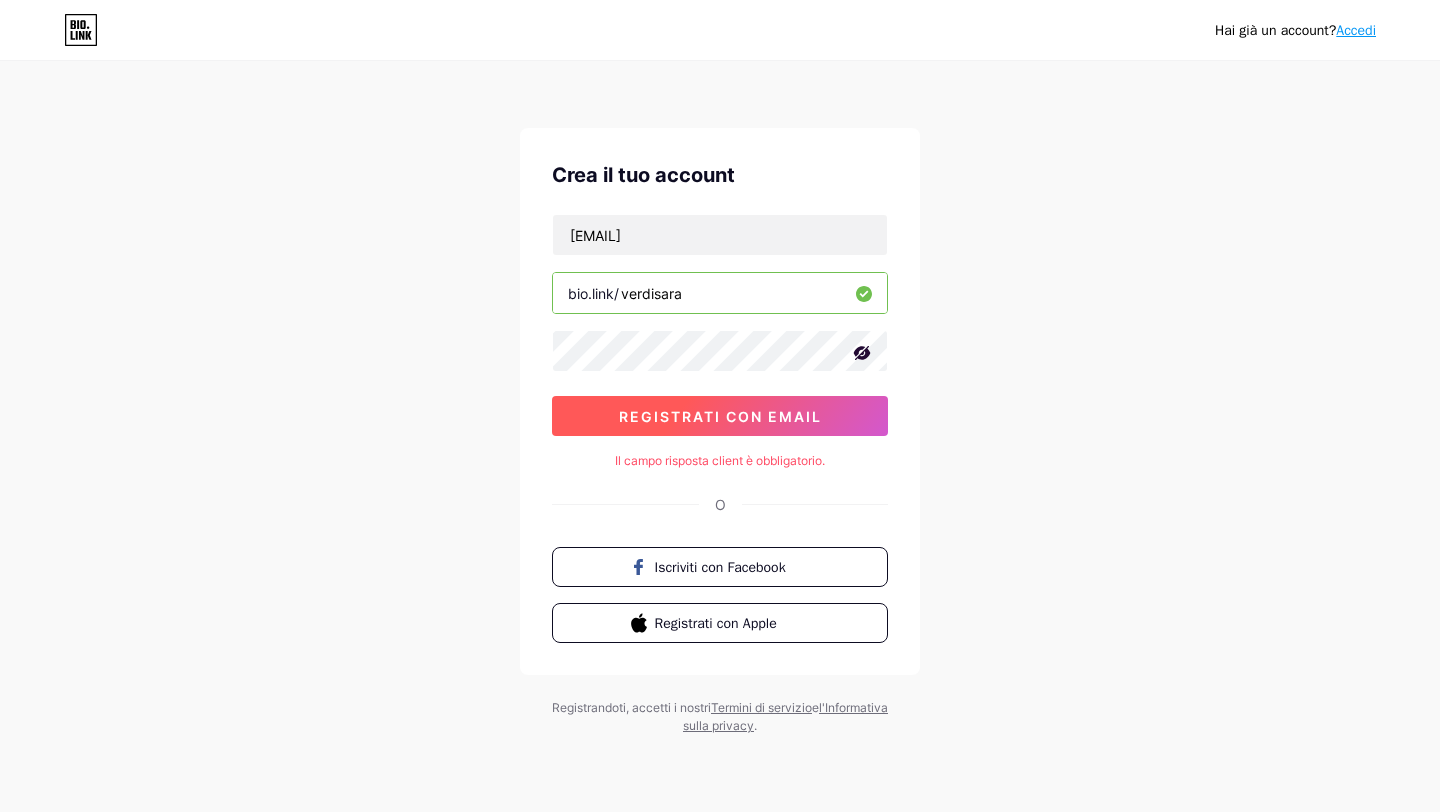 click on "registrati con email" at bounding box center (720, 416) 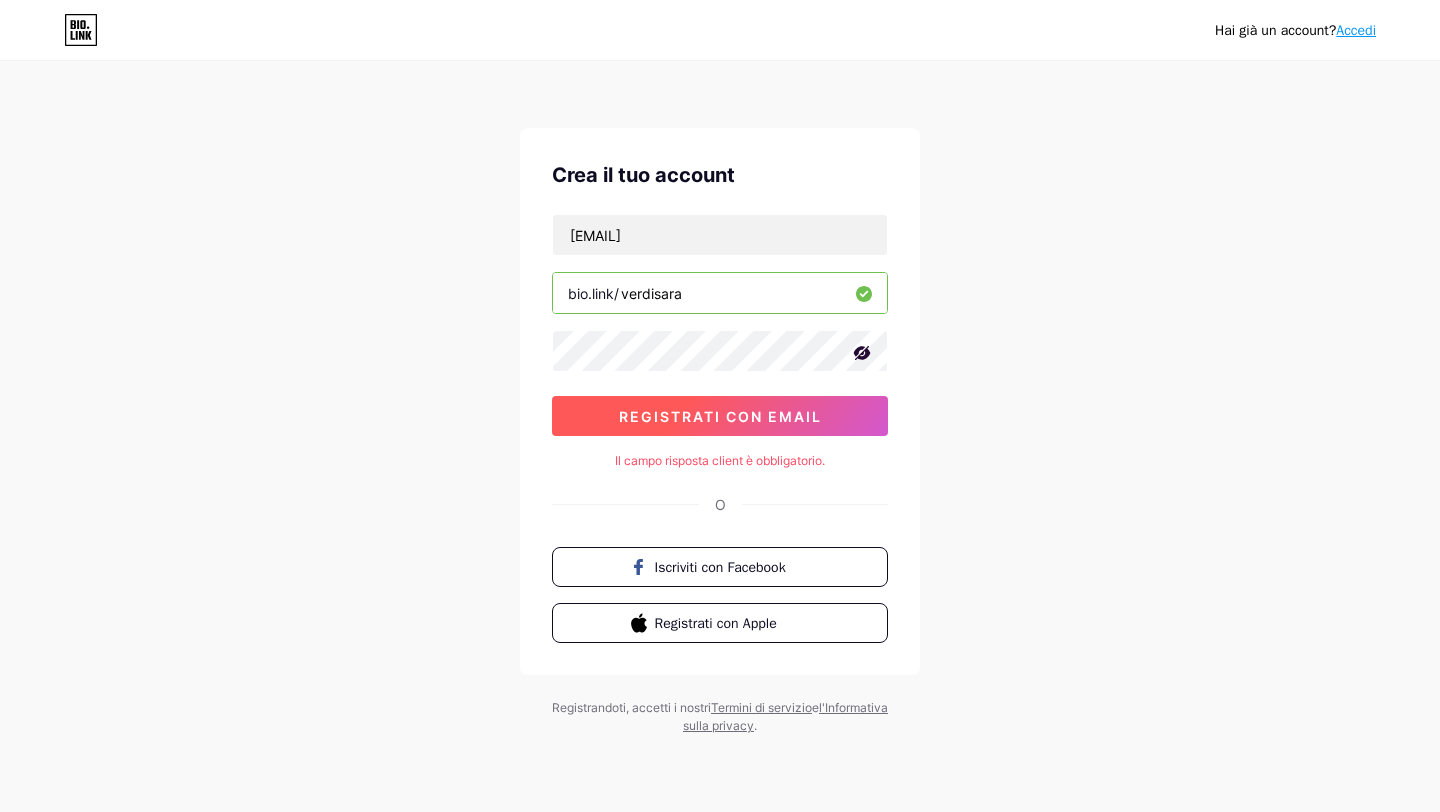 click on "registrati con email" at bounding box center (720, 416) 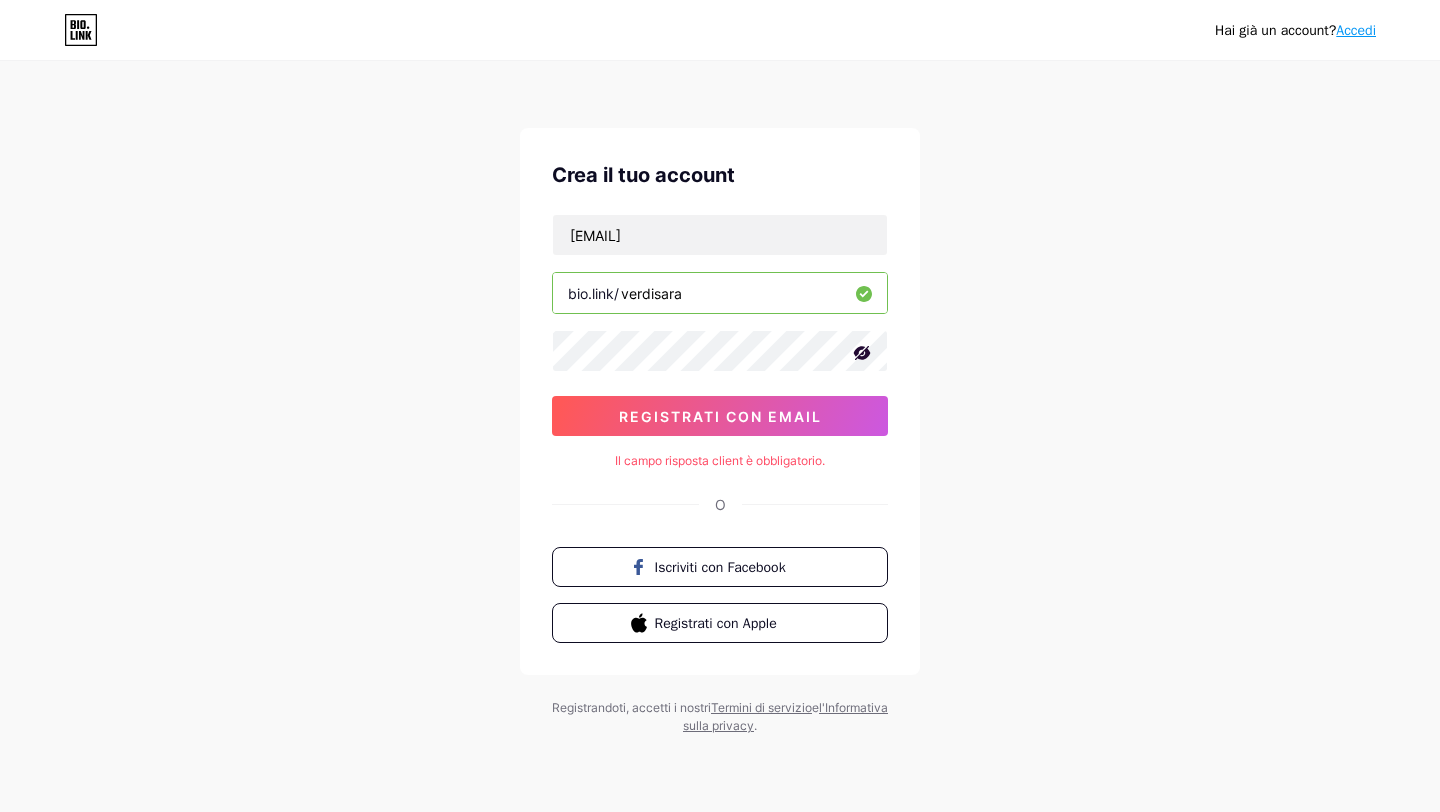 click on "Hai già un account?  Accedi   Crea il tuo account     [EMAIL]     bio.link/   [USERNAME]                     registrati con email     Il campo risposta client è obbligatorio.     O       Iscriviti con Facebook
Registrati con Apple
Registrandoti, accetti i nostri  Termini di servizio  e  l'Informativa sulla privacy  ." at bounding box center [720, 399] 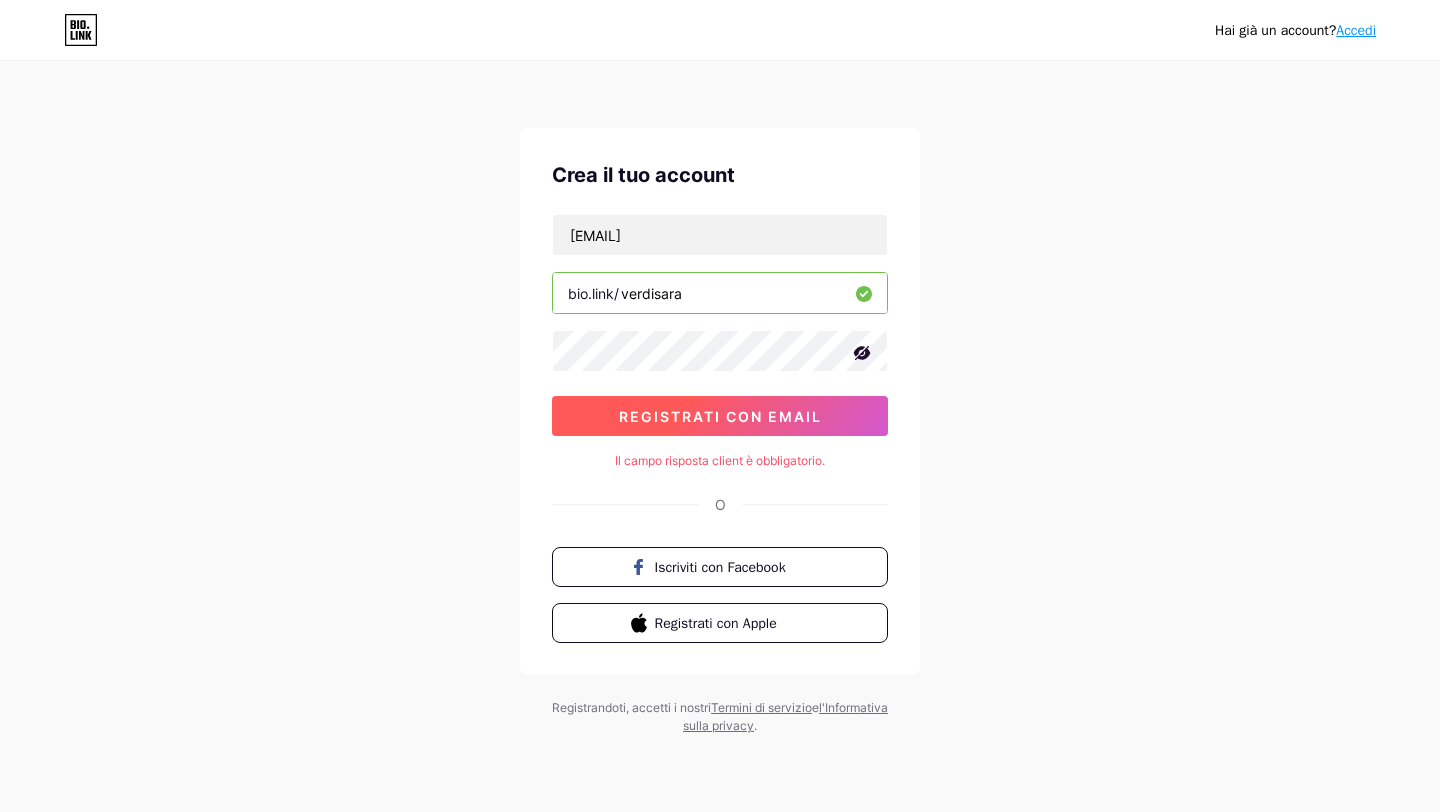 click on "registrati con email" at bounding box center (720, 416) 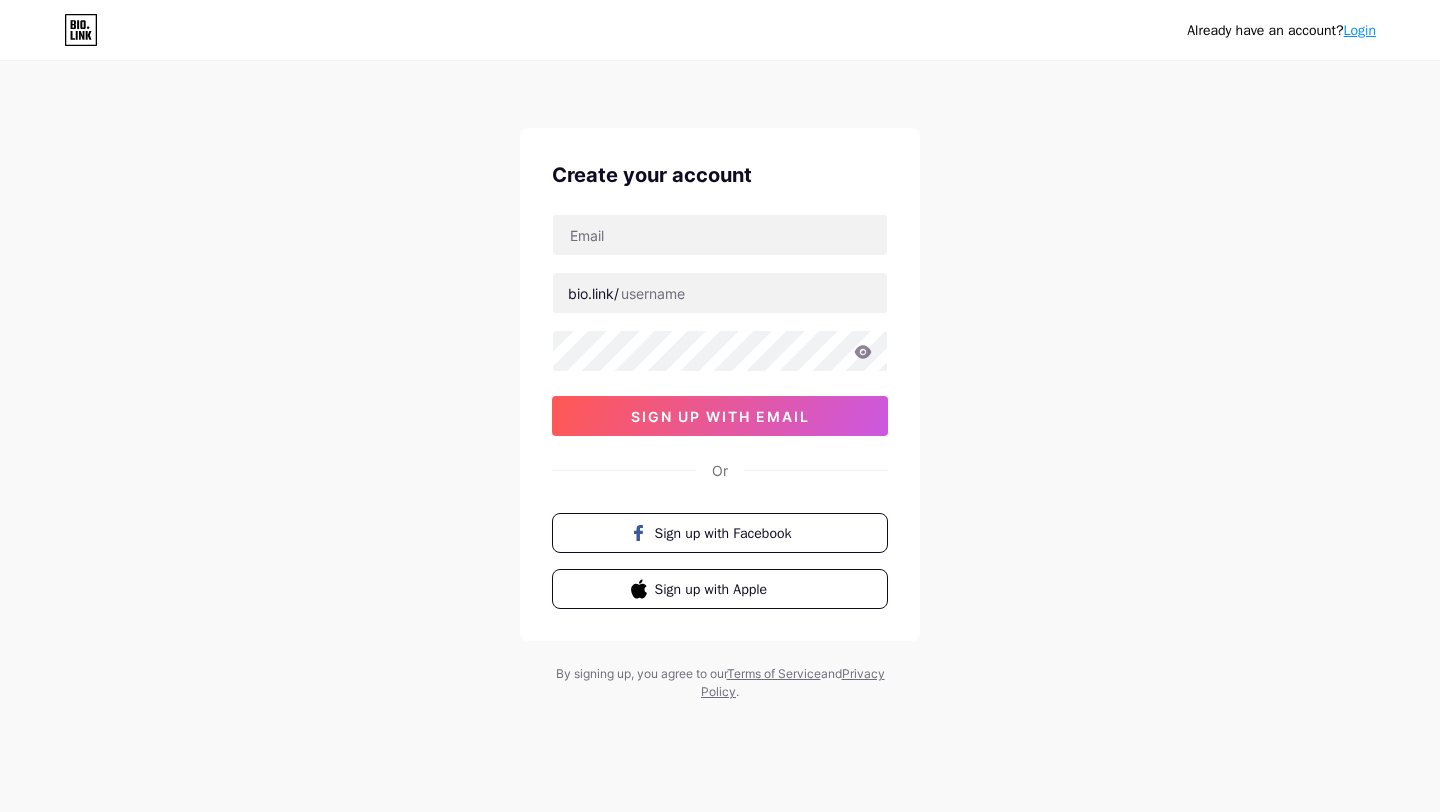 scroll, scrollTop: 0, scrollLeft: 0, axis: both 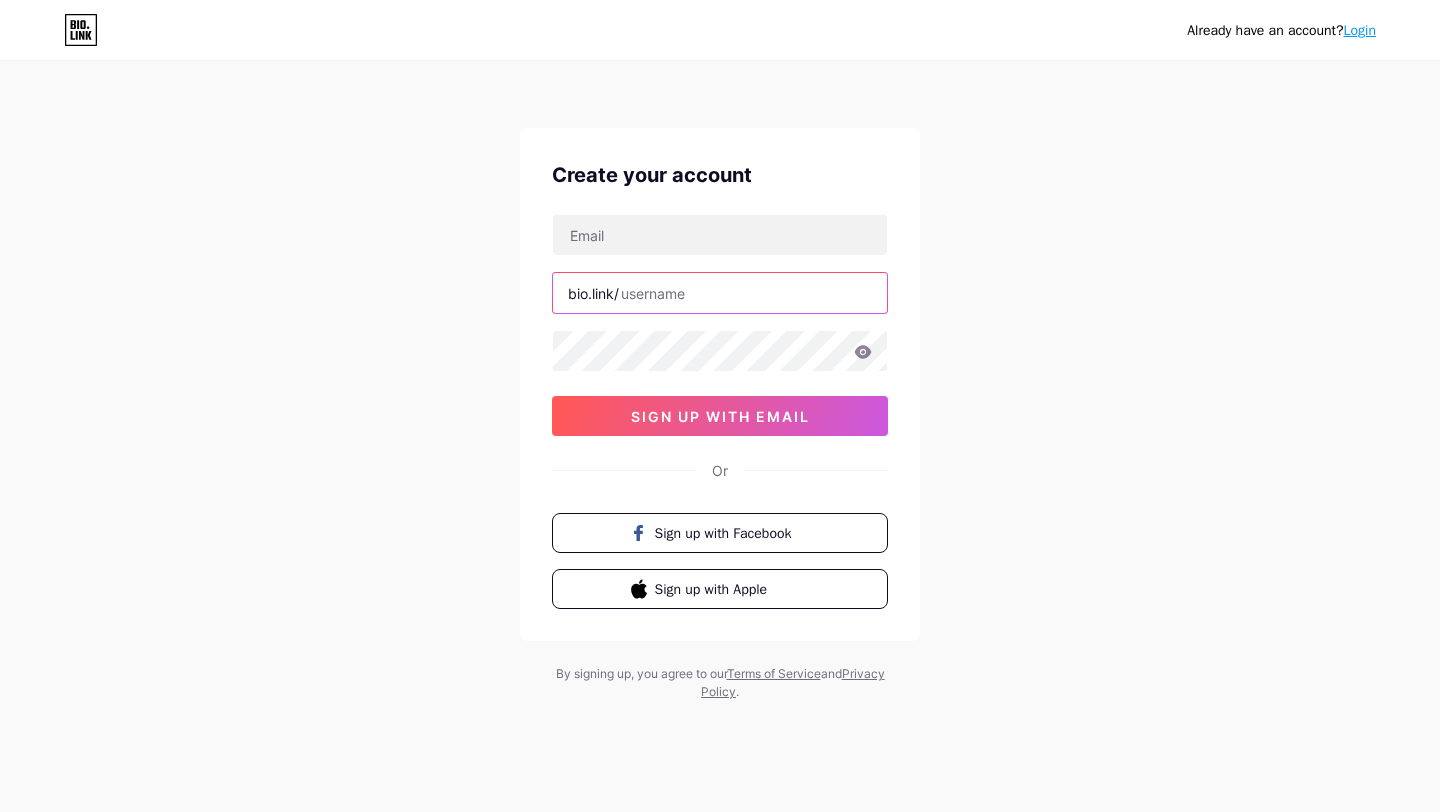 click at bounding box center [720, 293] 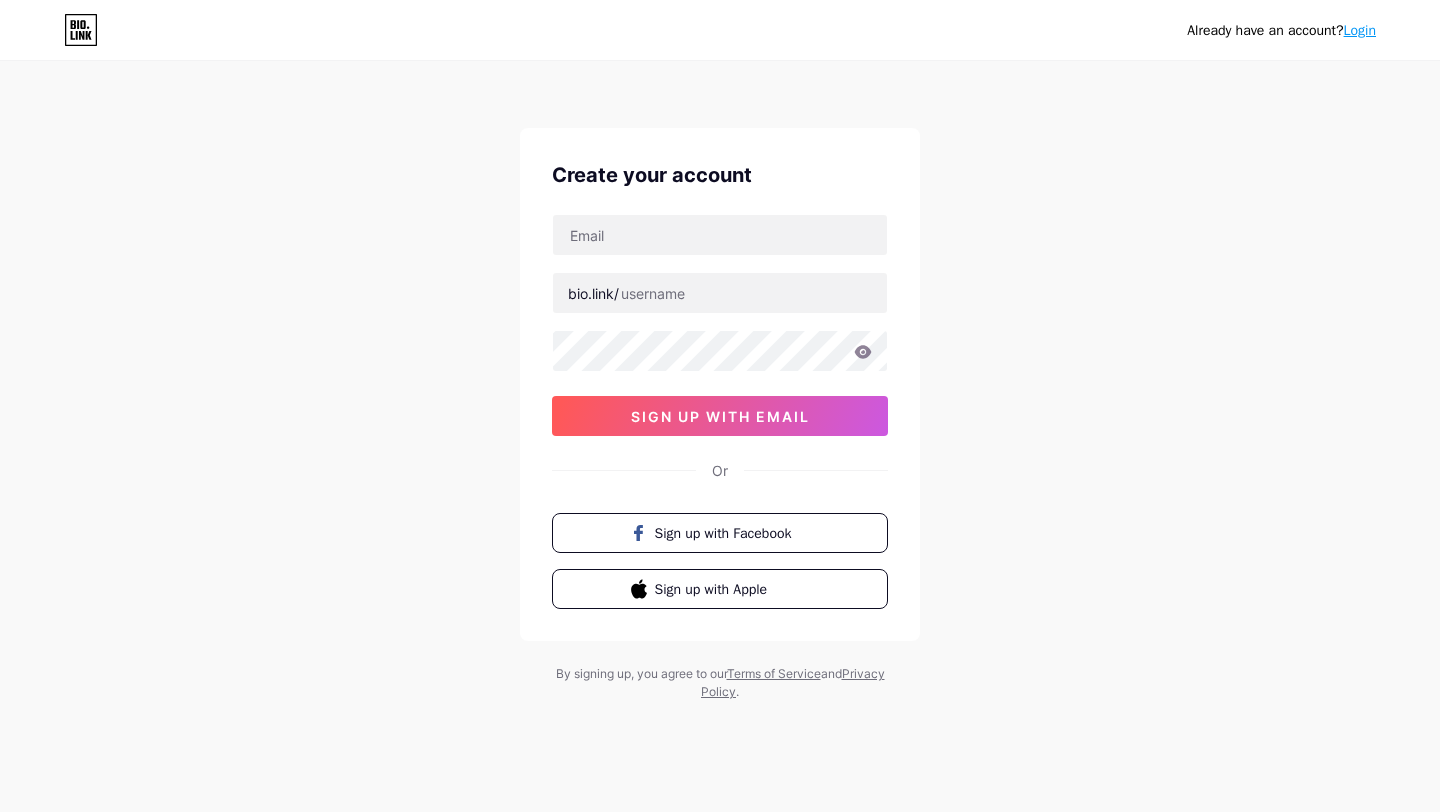 click on "Already have an account?  Login   Create your account         bio.link/                       sign up with email         Or       Sign up with Facebook
Sign up with Apple
By signing up, you agree to our  Terms of Service  and  Privacy Policy ." at bounding box center [720, 382] 